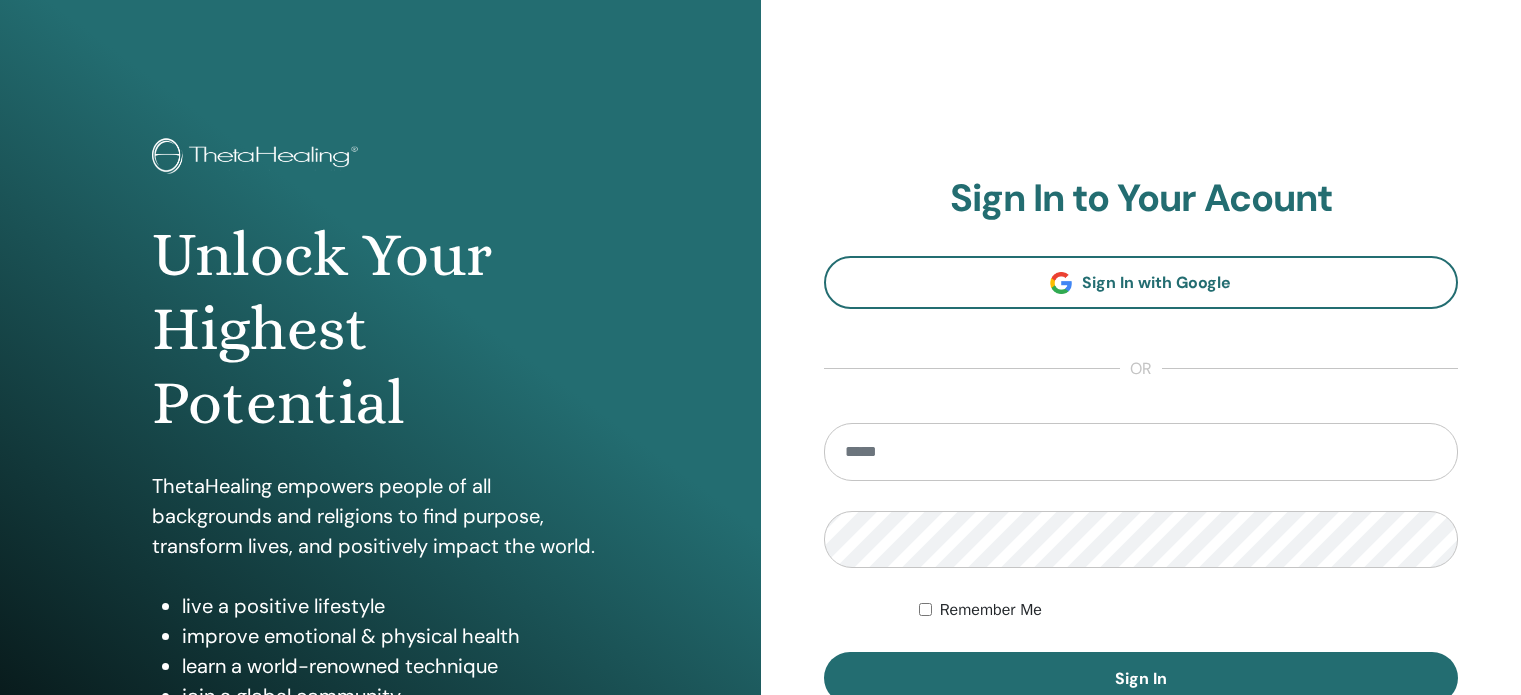 scroll, scrollTop: 0, scrollLeft: 0, axis: both 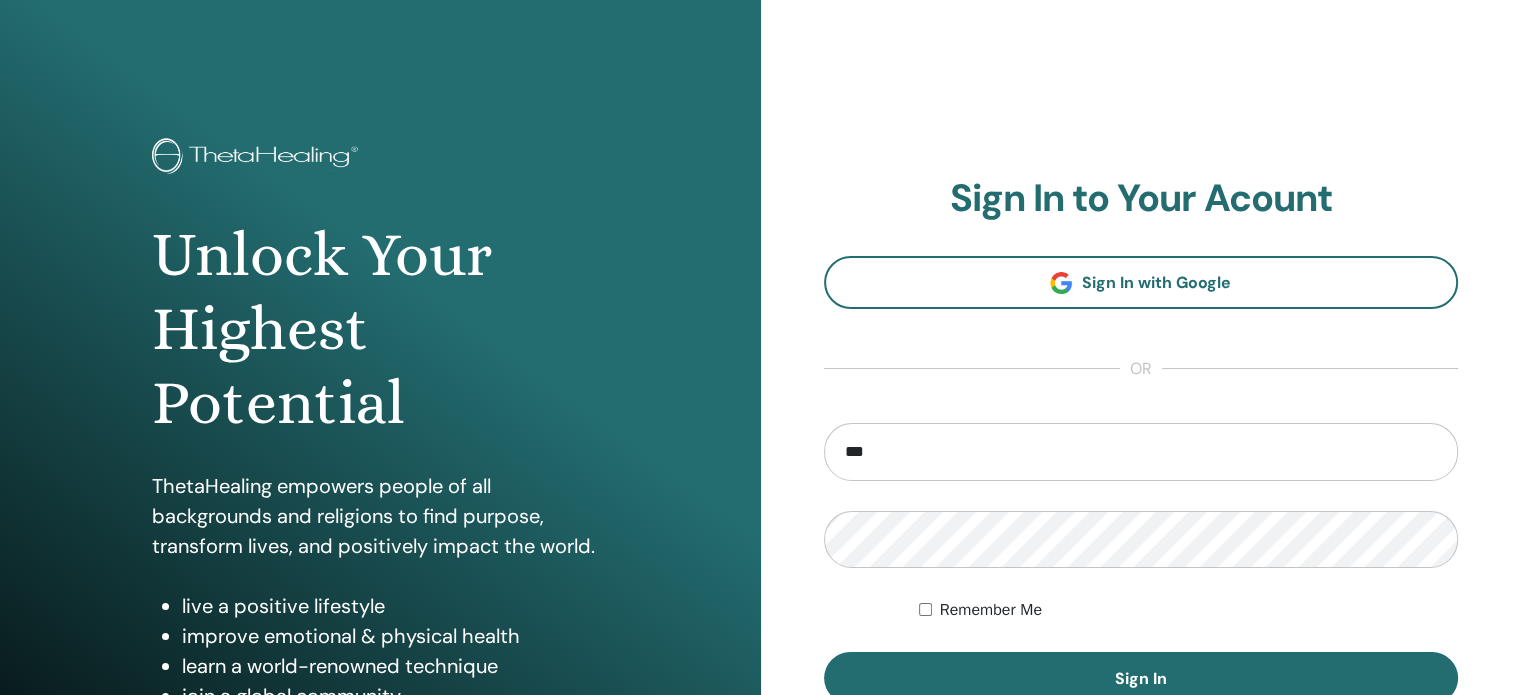 type on "**********" 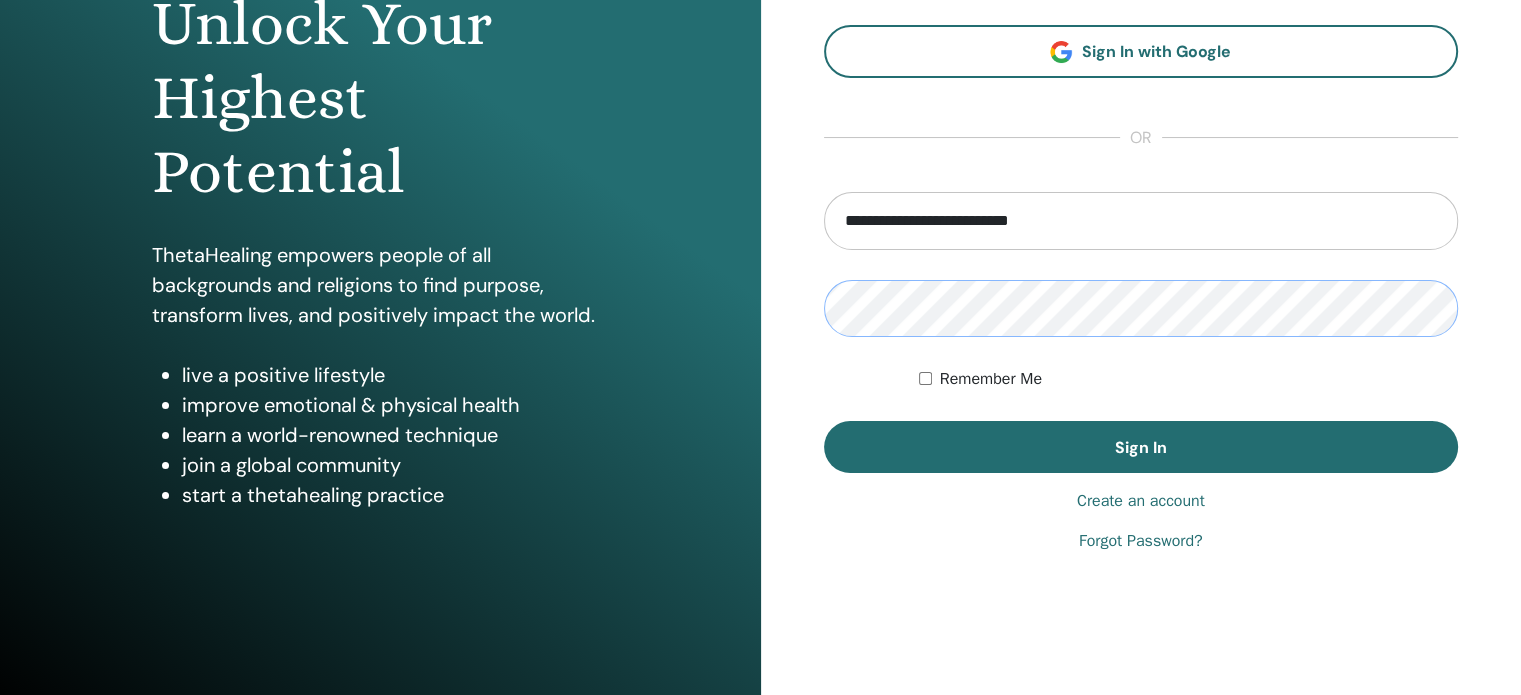 scroll, scrollTop: 236, scrollLeft: 0, axis: vertical 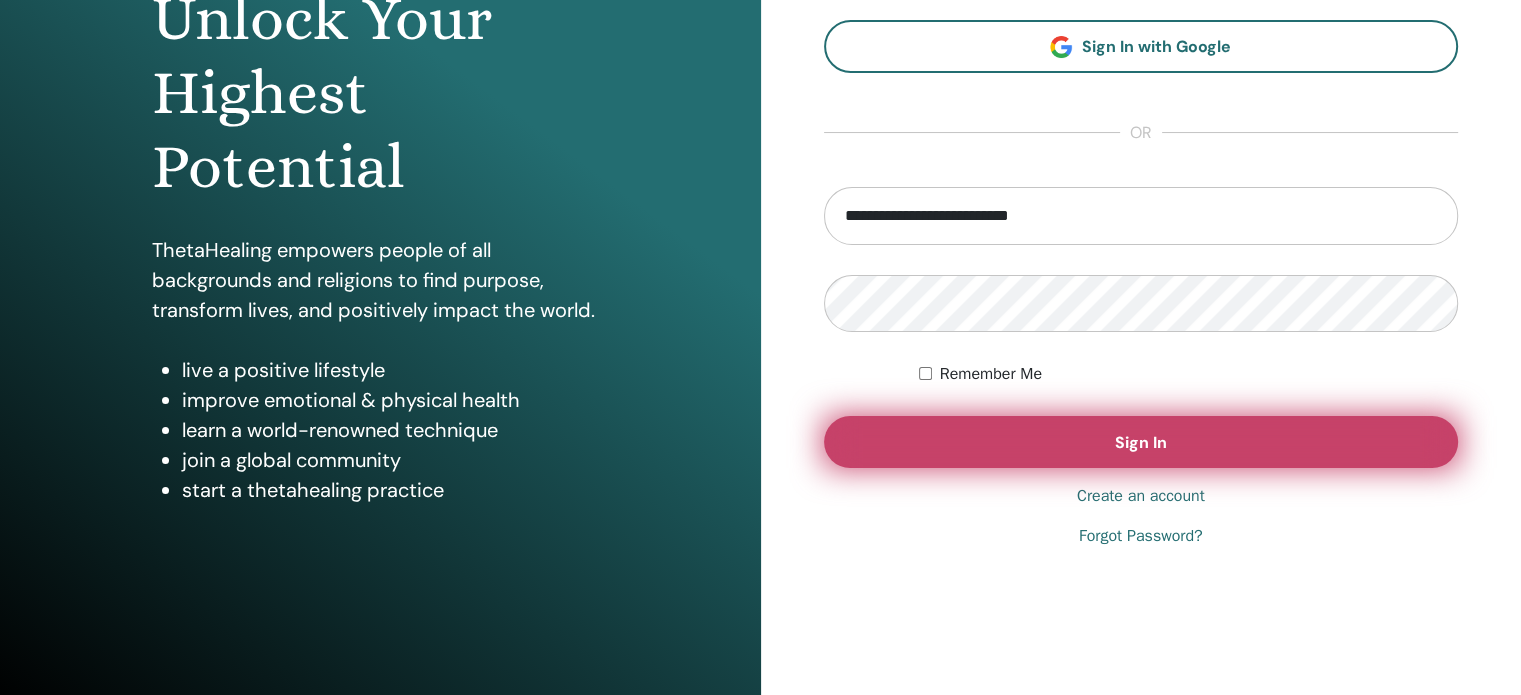 click on "Sign In" at bounding box center [1141, 442] 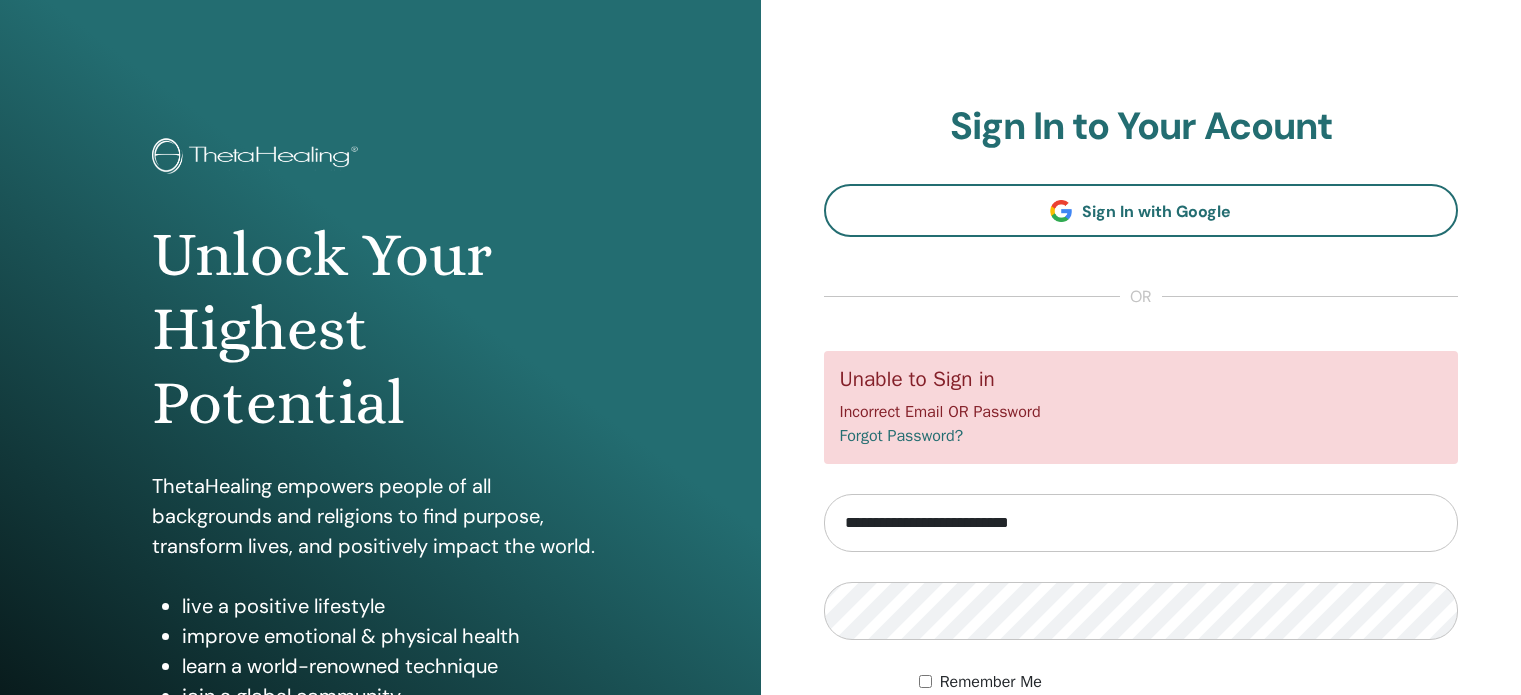 scroll, scrollTop: 0, scrollLeft: 0, axis: both 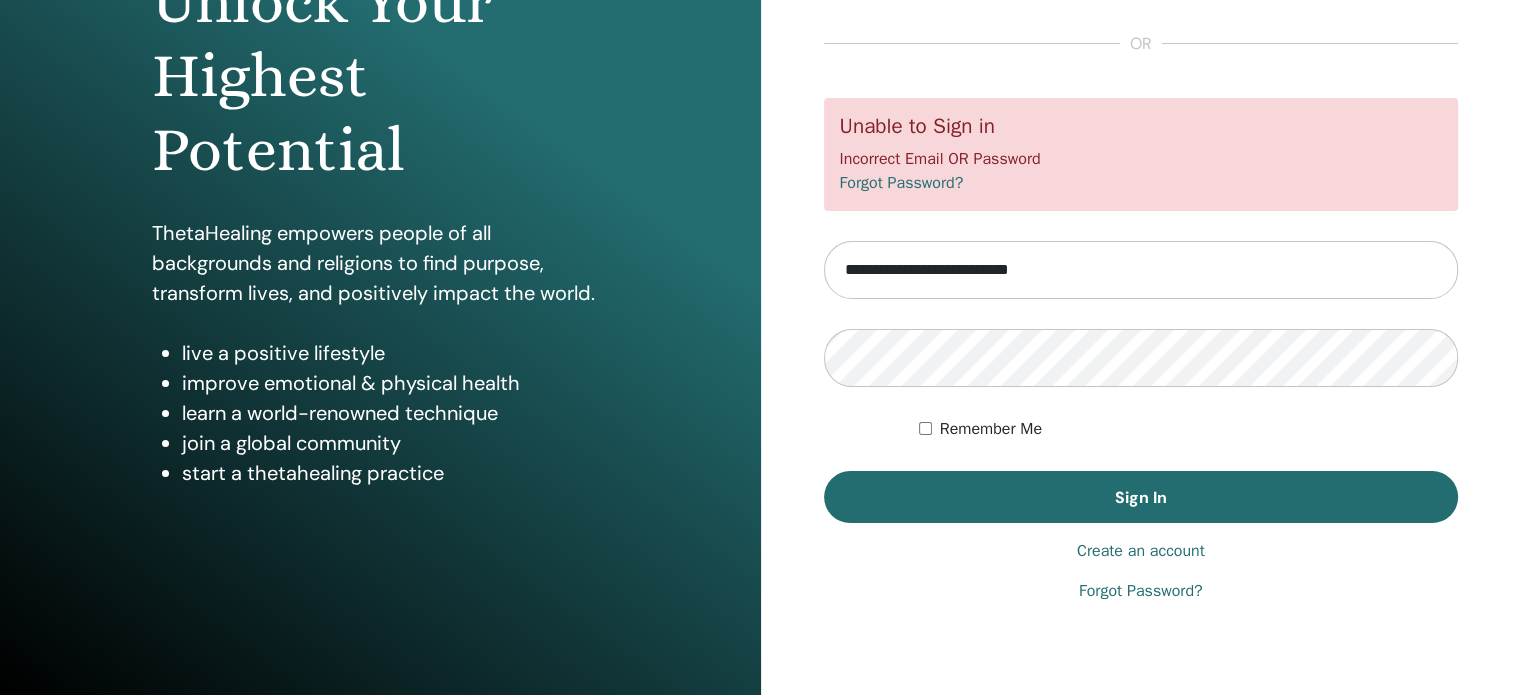 click on "Forgot Password?" at bounding box center [1141, 591] 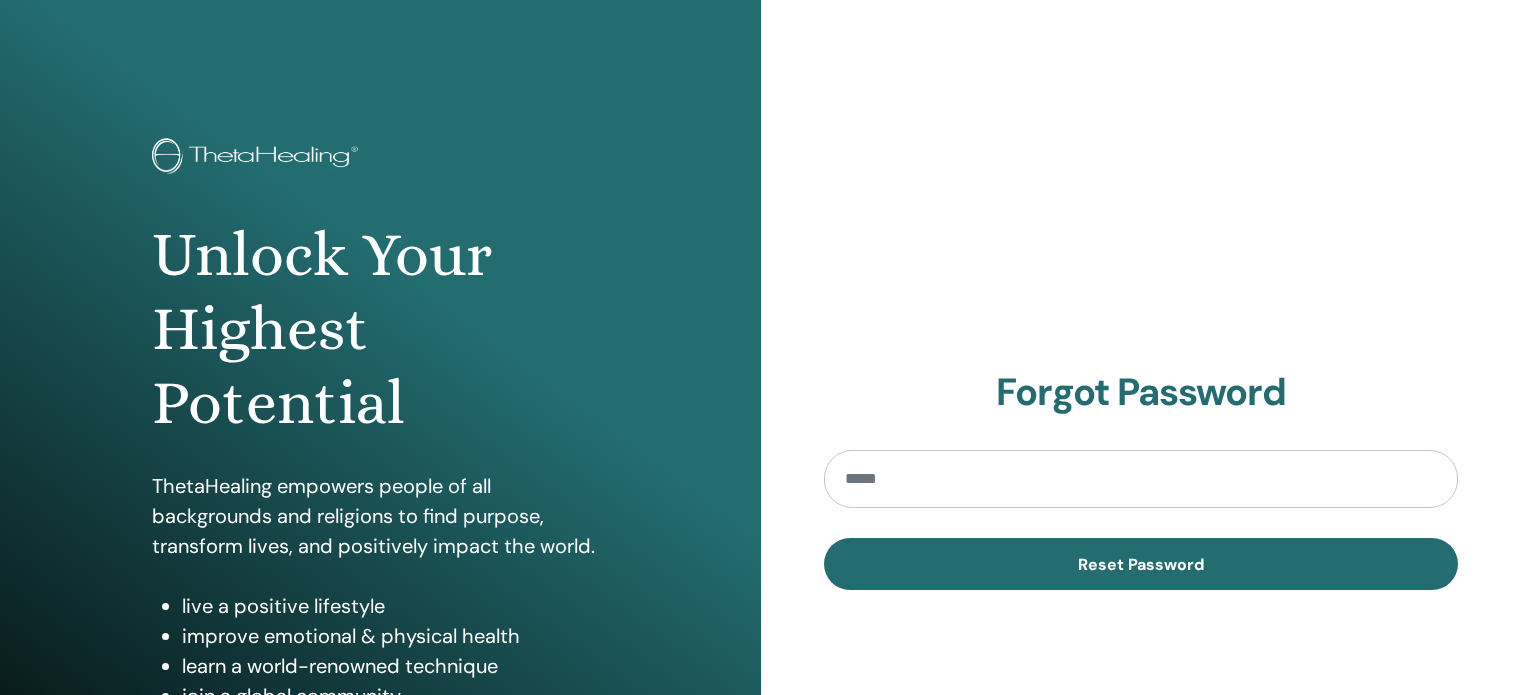 scroll, scrollTop: 0, scrollLeft: 0, axis: both 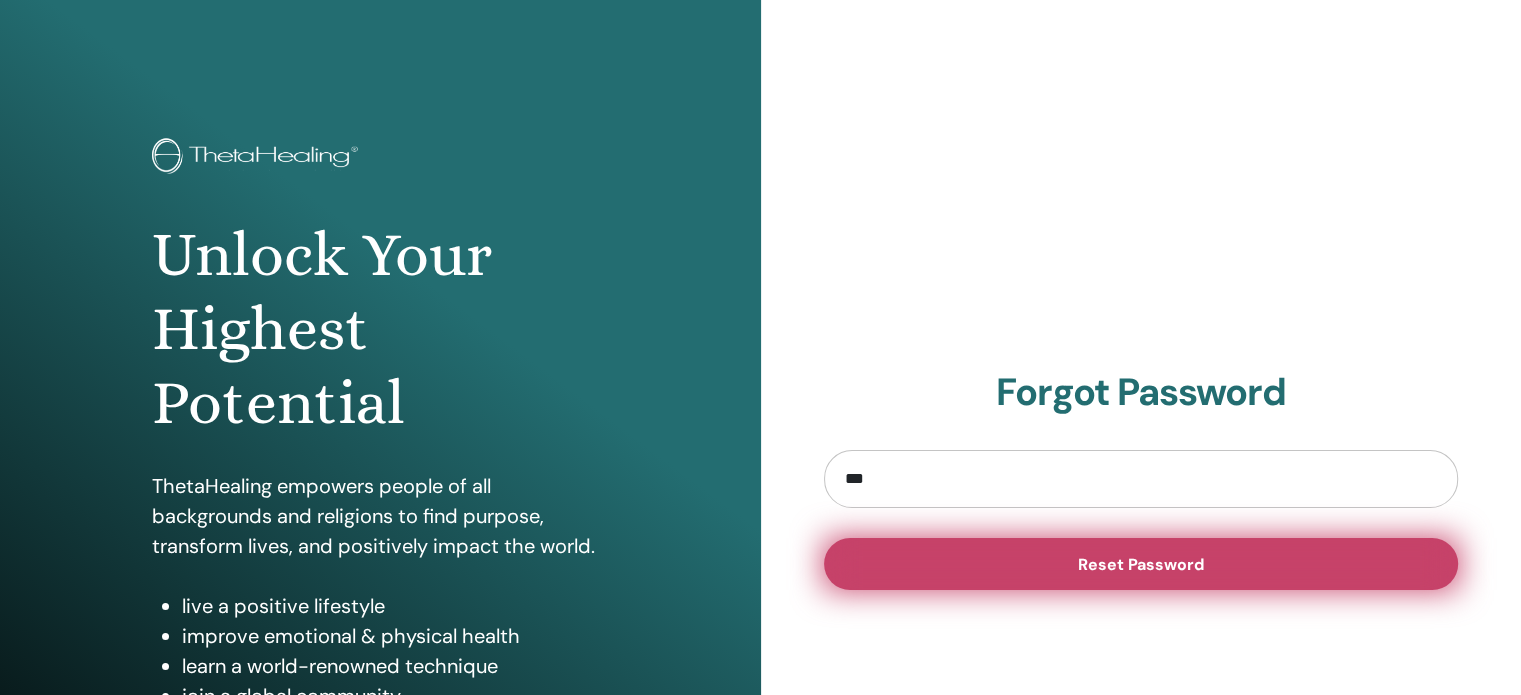 type on "**********" 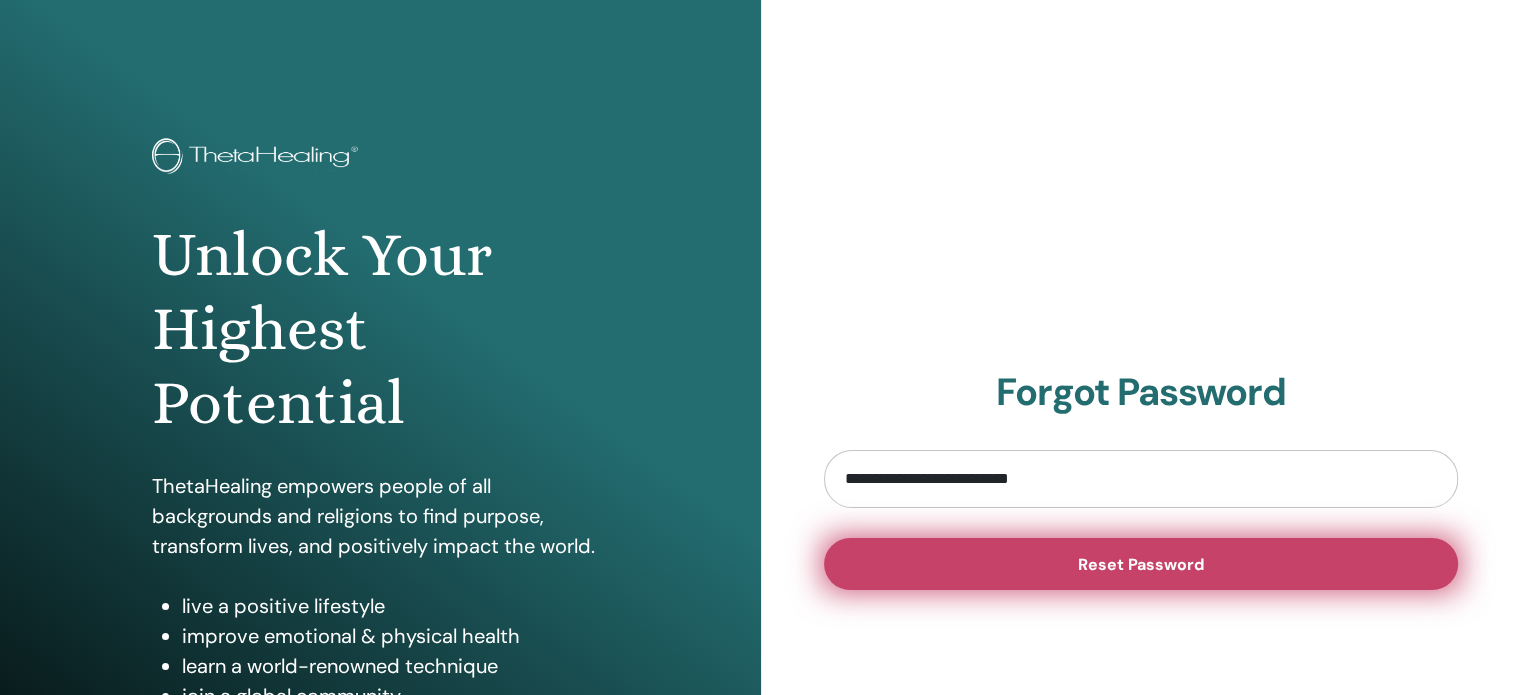 click on "Reset Password" at bounding box center [1141, 564] 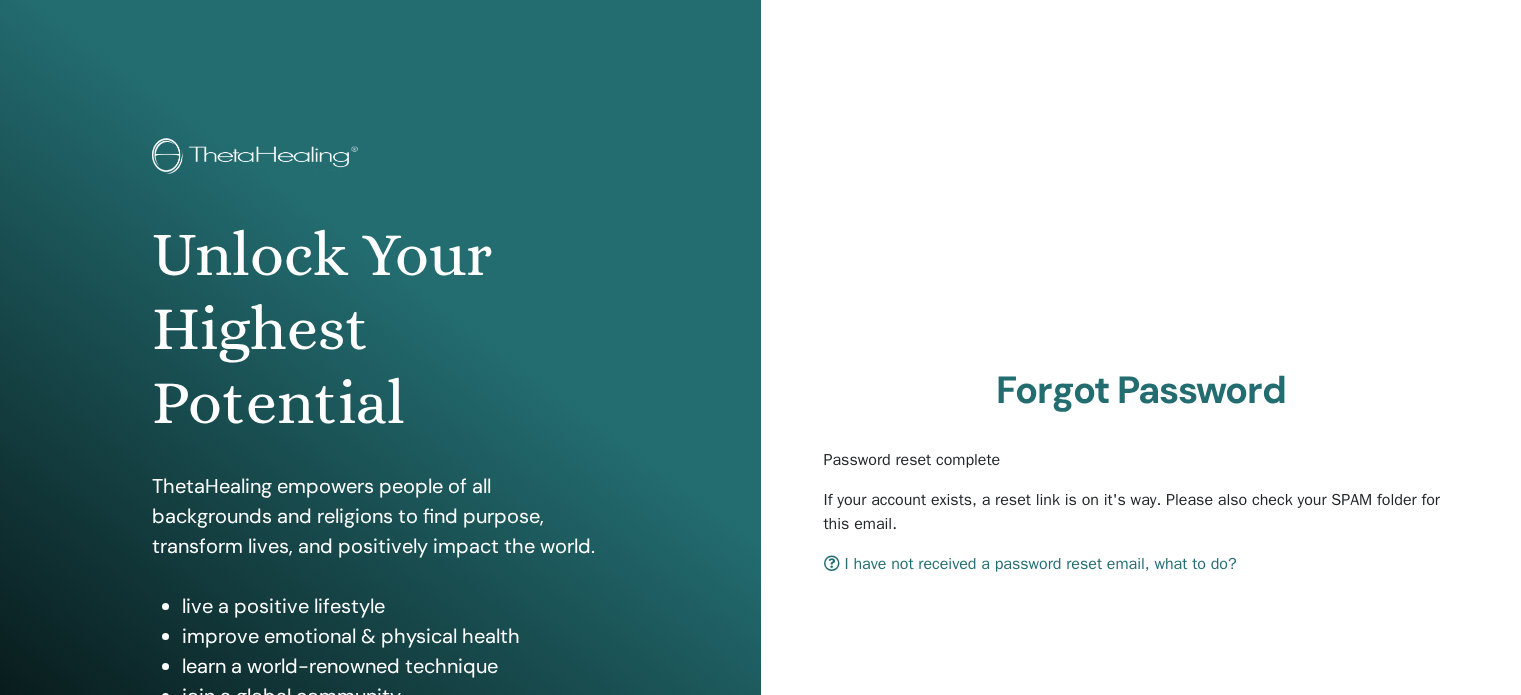 scroll, scrollTop: 0, scrollLeft: 0, axis: both 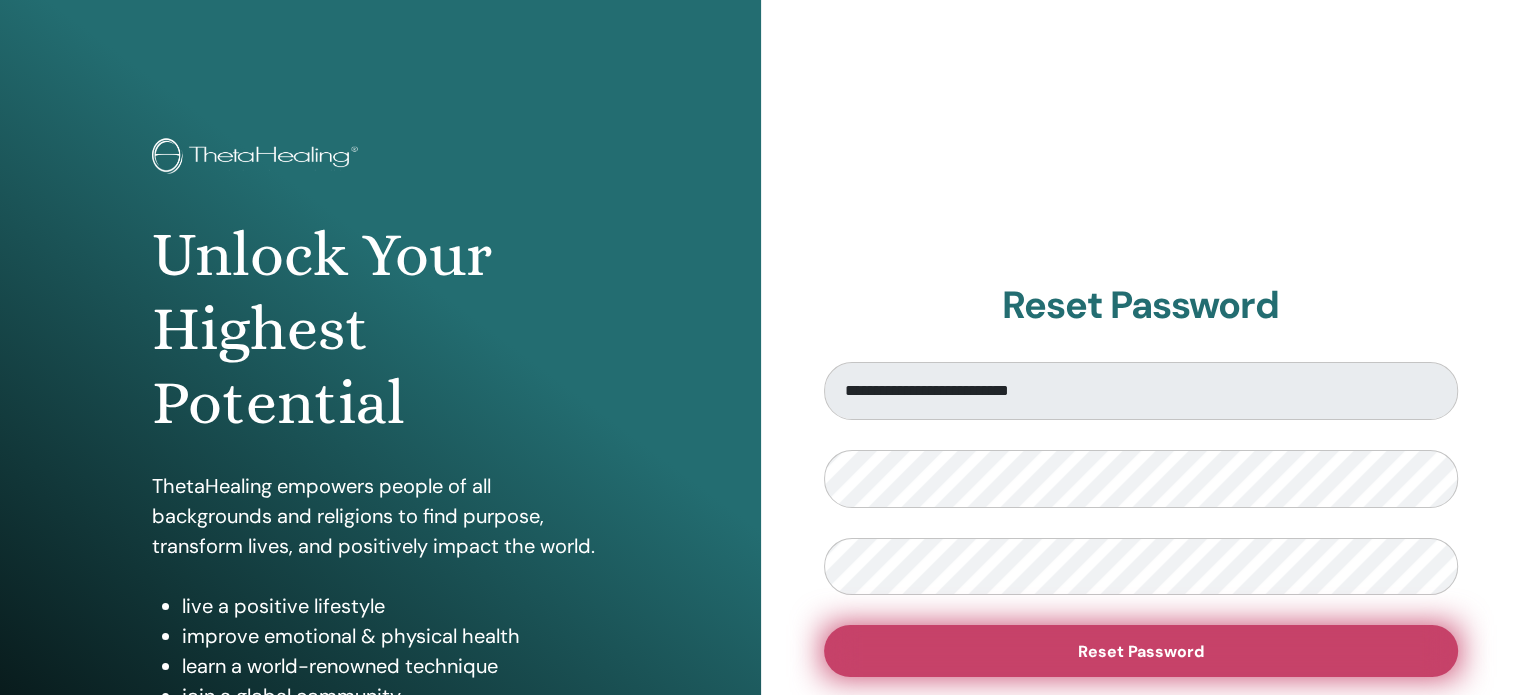 click on "Reset Password" at bounding box center [1141, 651] 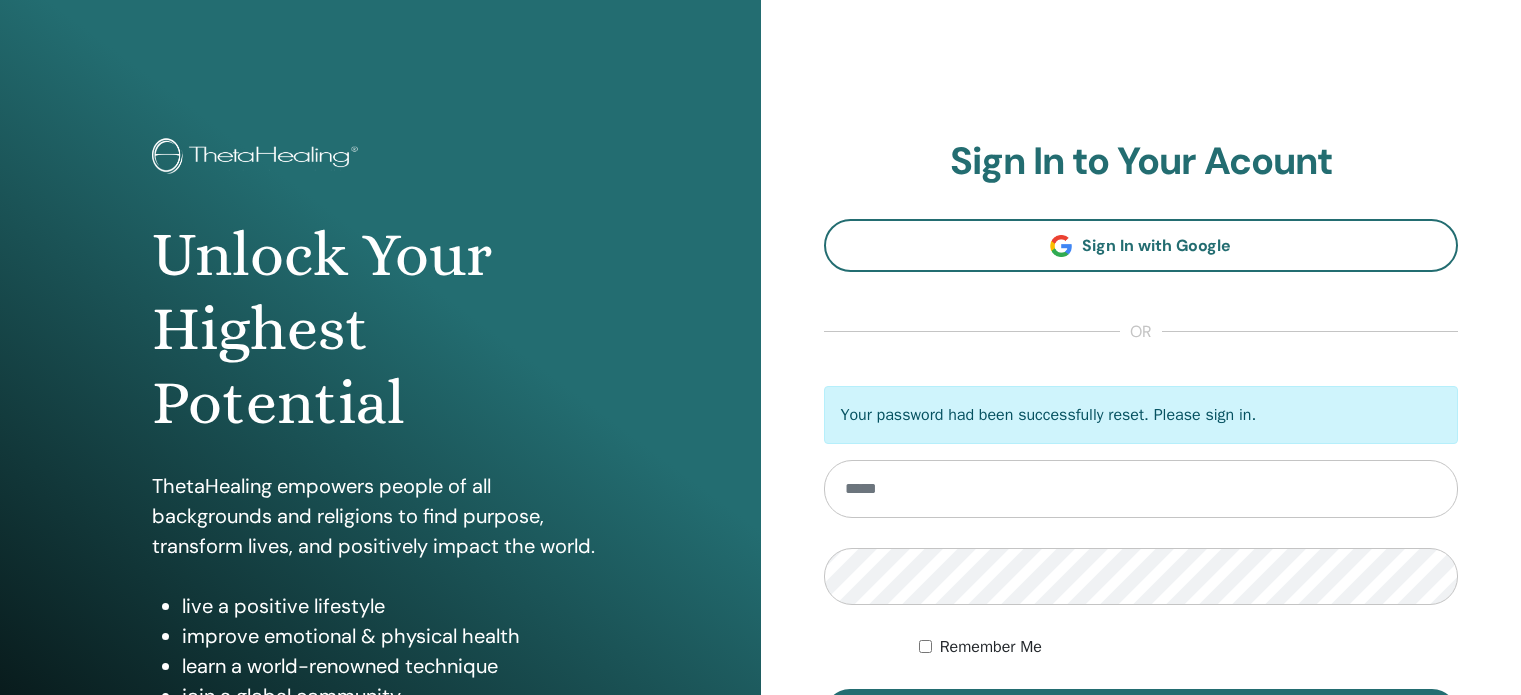 scroll, scrollTop: 0, scrollLeft: 0, axis: both 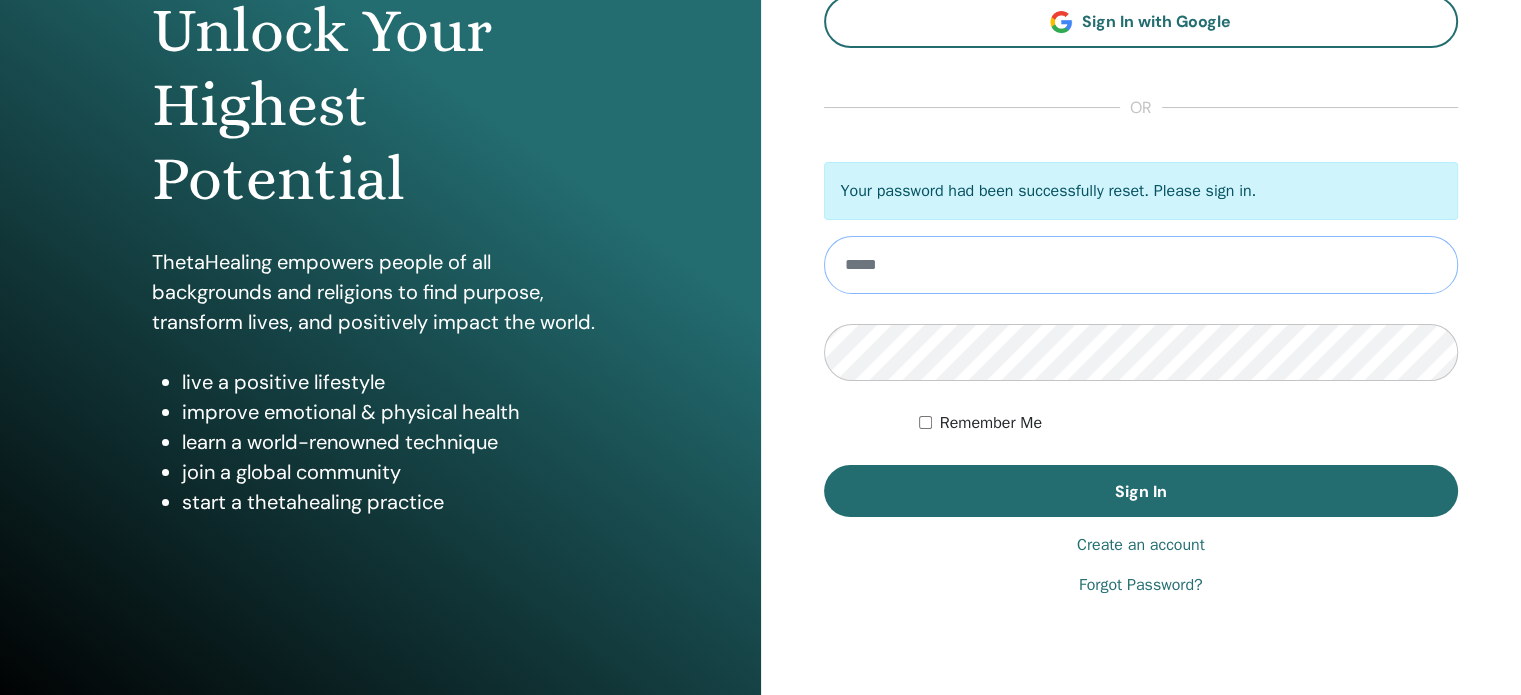 type on "**********" 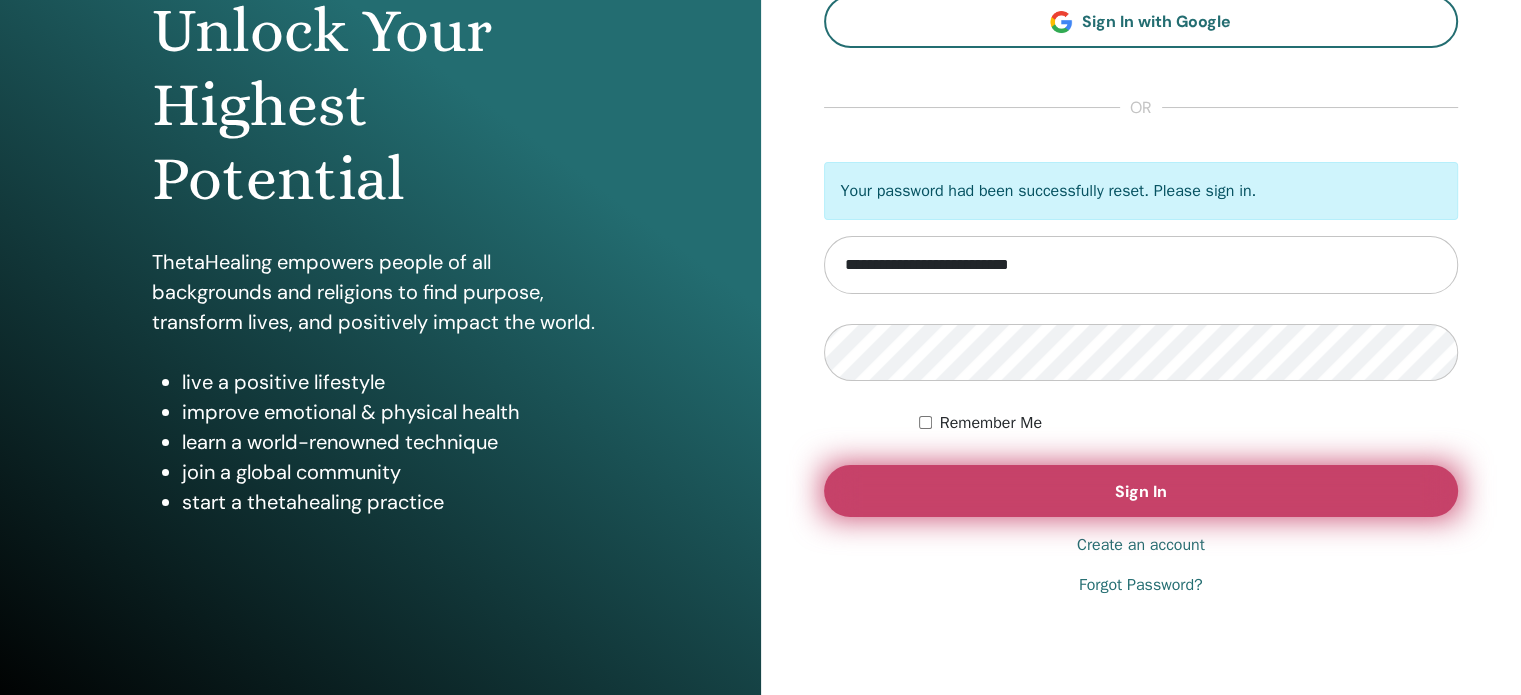 click on "Sign In" at bounding box center [1141, 491] 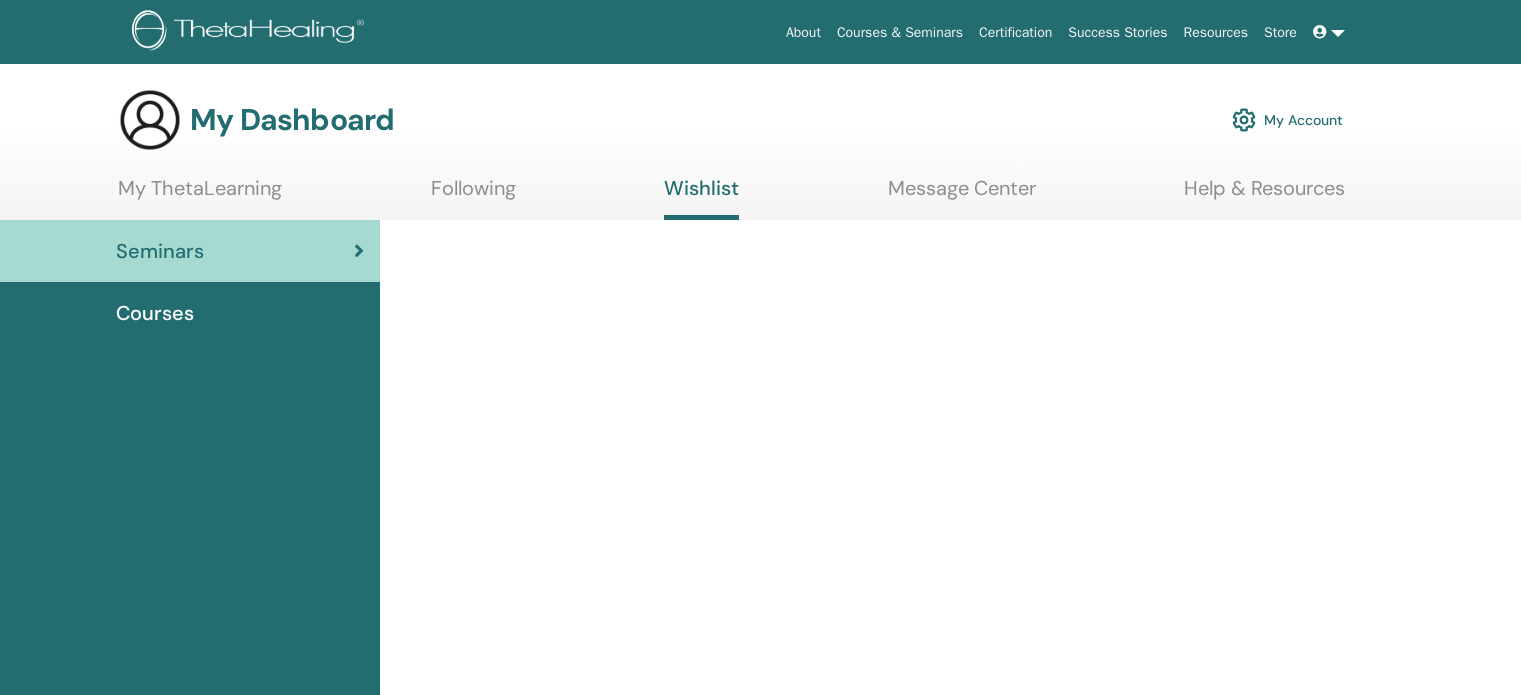scroll, scrollTop: 0, scrollLeft: 0, axis: both 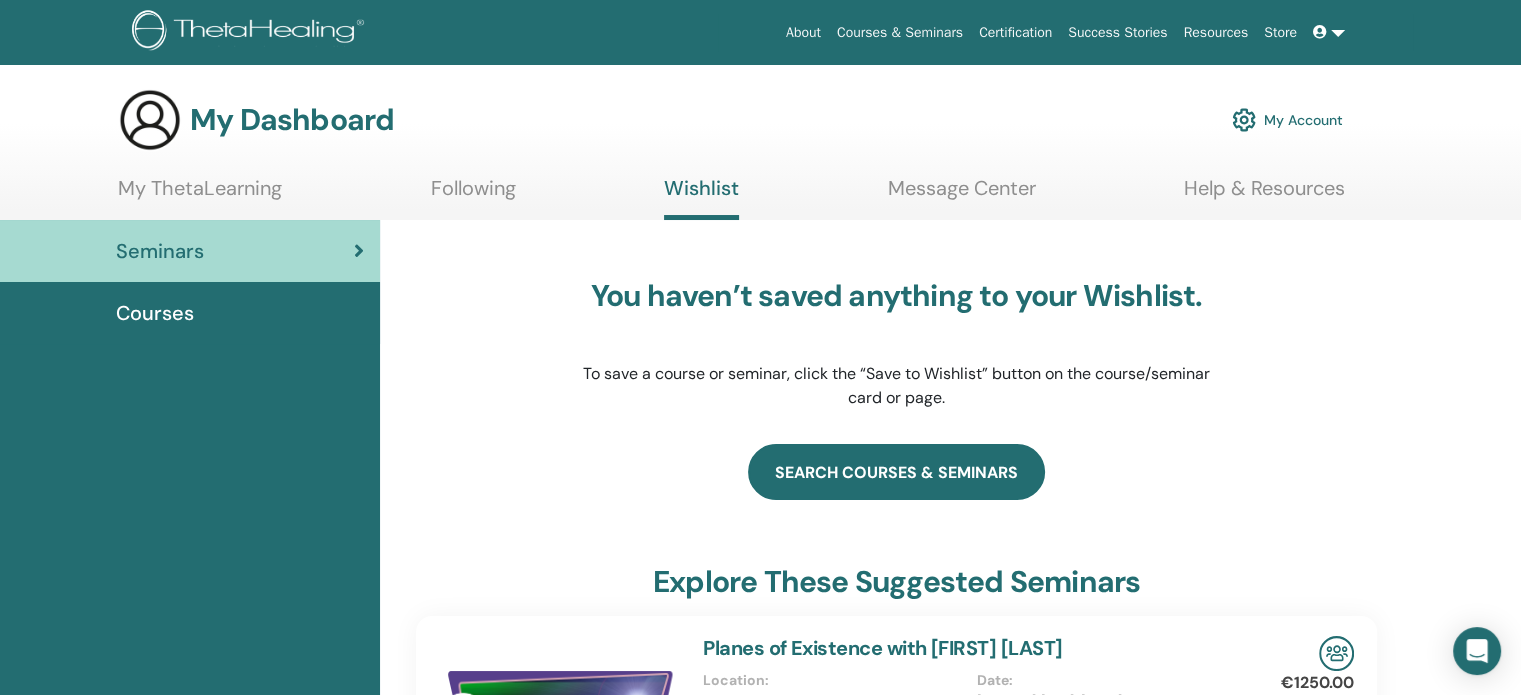 click on "search courses & seminars" at bounding box center [896, 472] 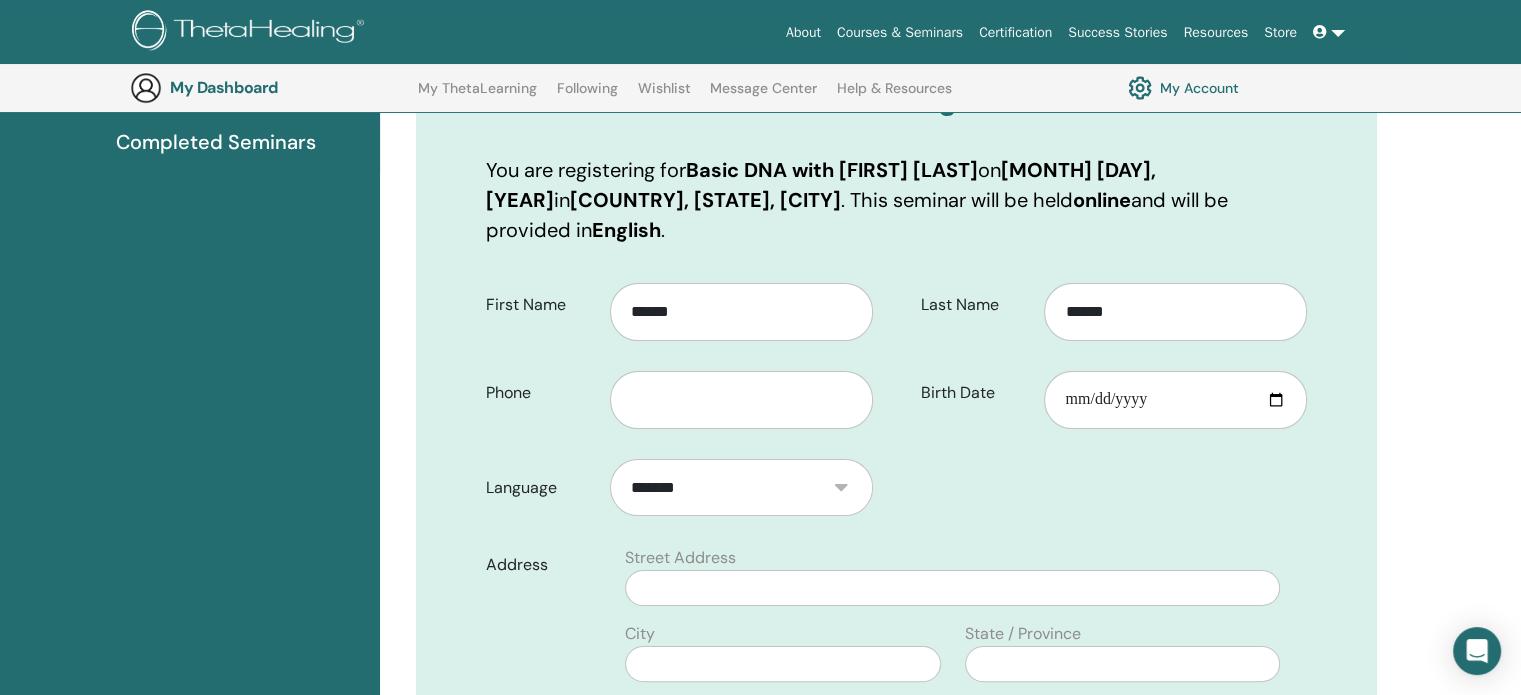 scroll, scrollTop: 277, scrollLeft: 0, axis: vertical 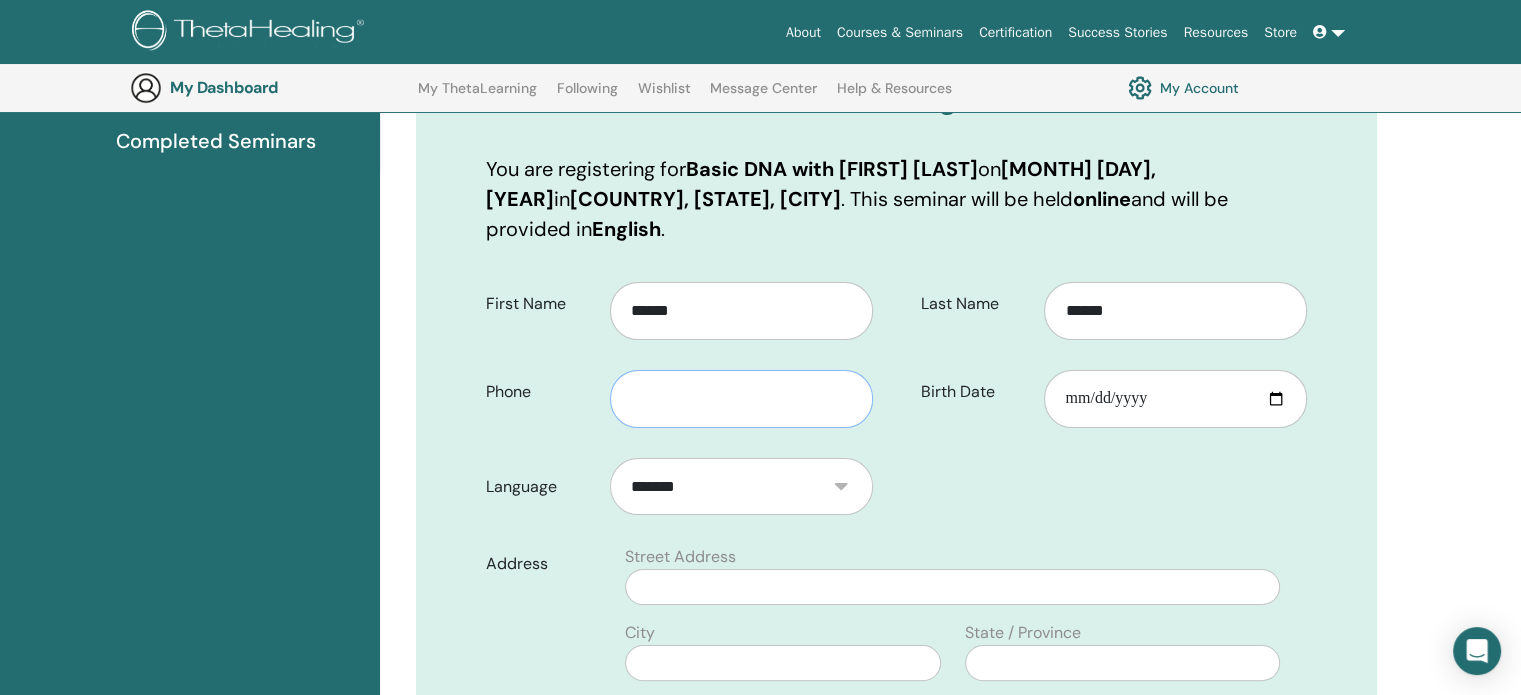 click at bounding box center (741, 399) 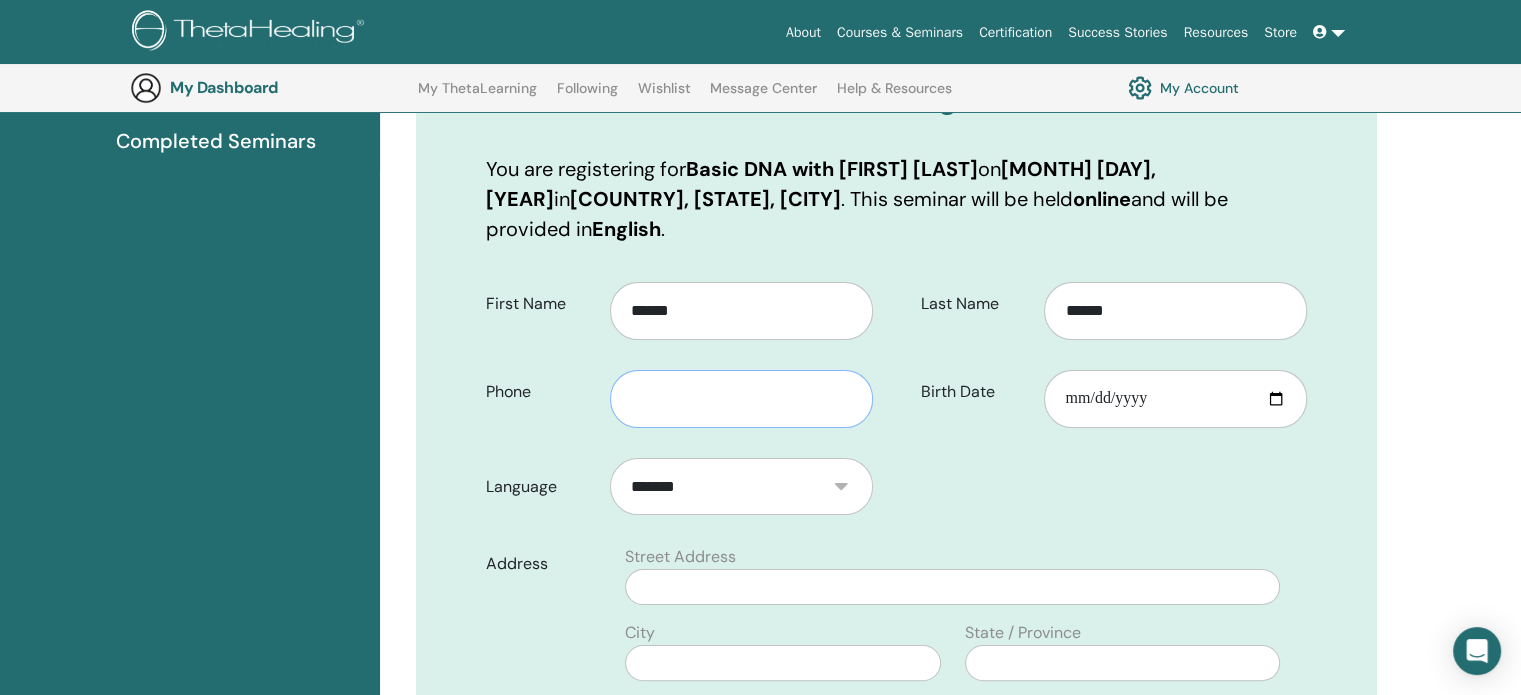 type on "**********" 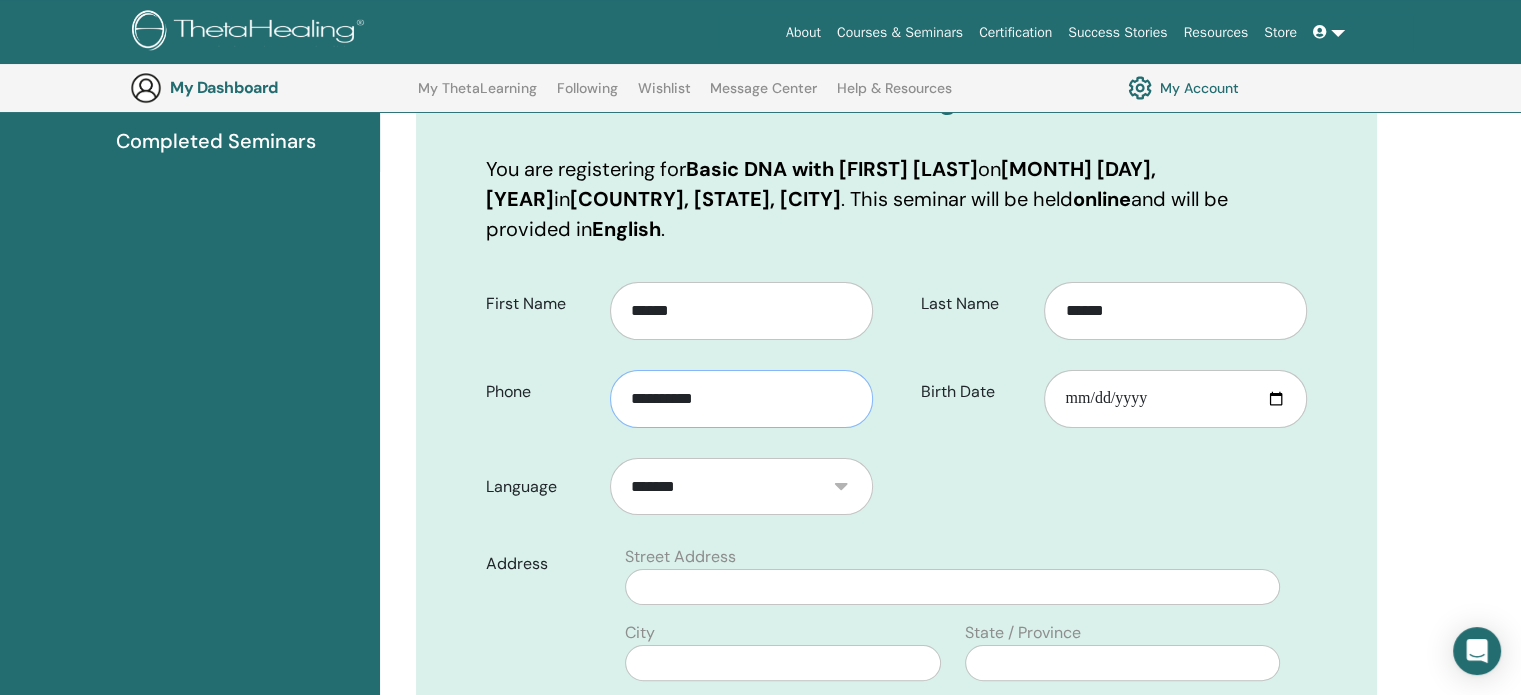 type on "**********" 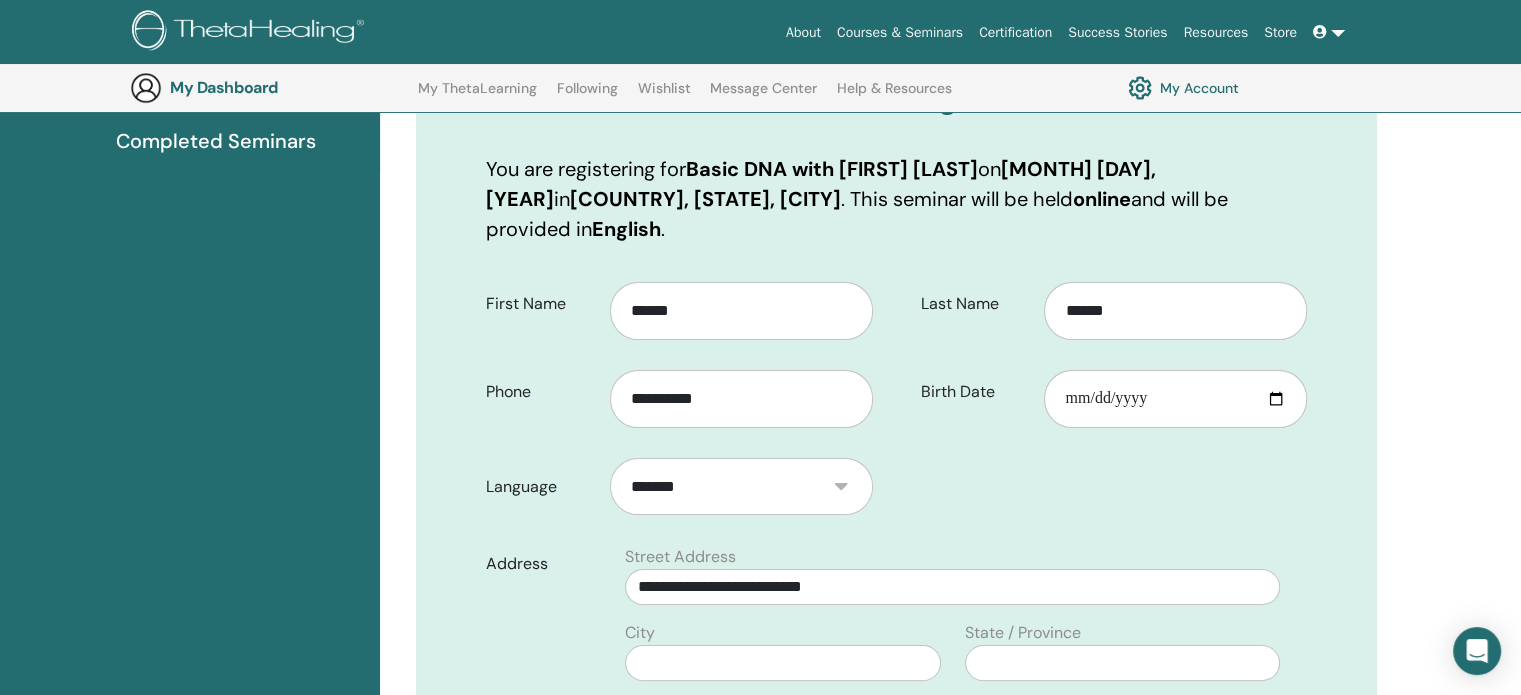 type on "**********" 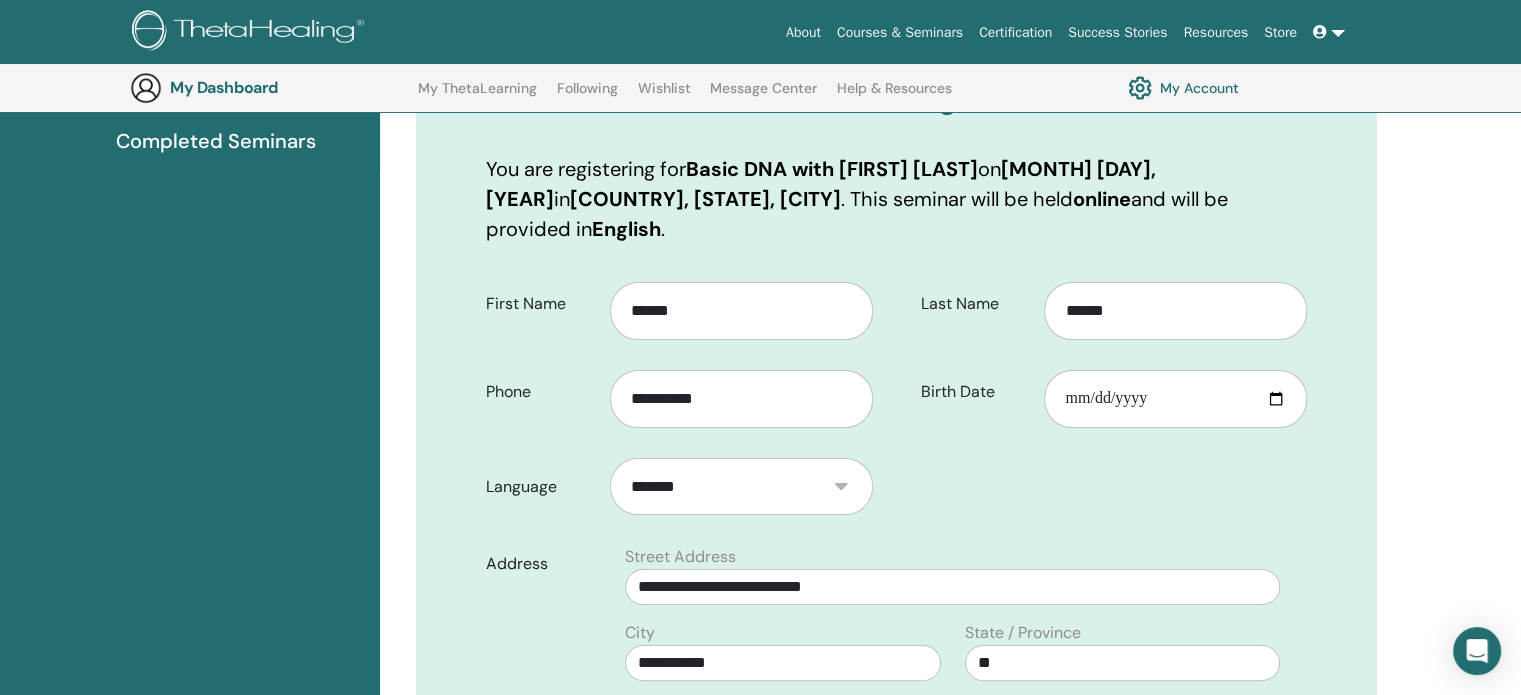 select on "*" 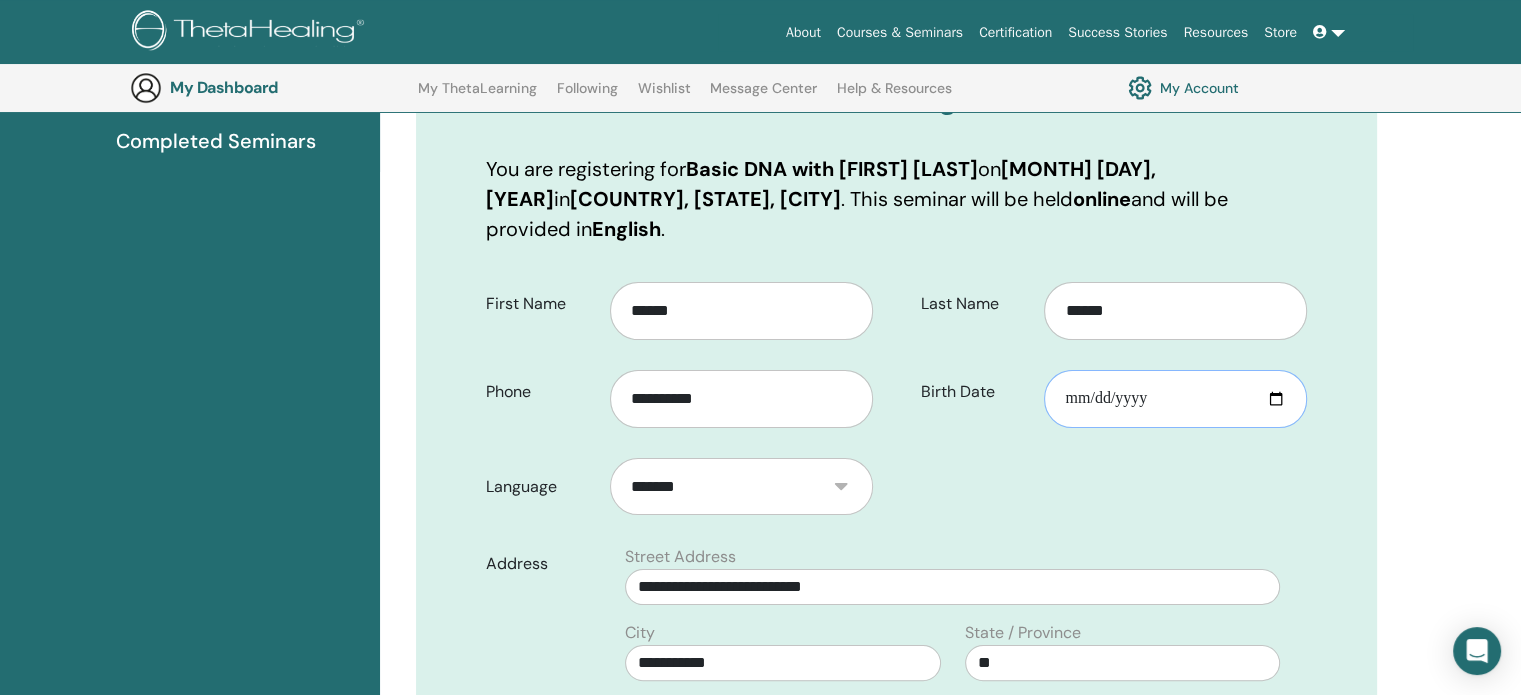 click on "Birth Date" at bounding box center (1175, 399) 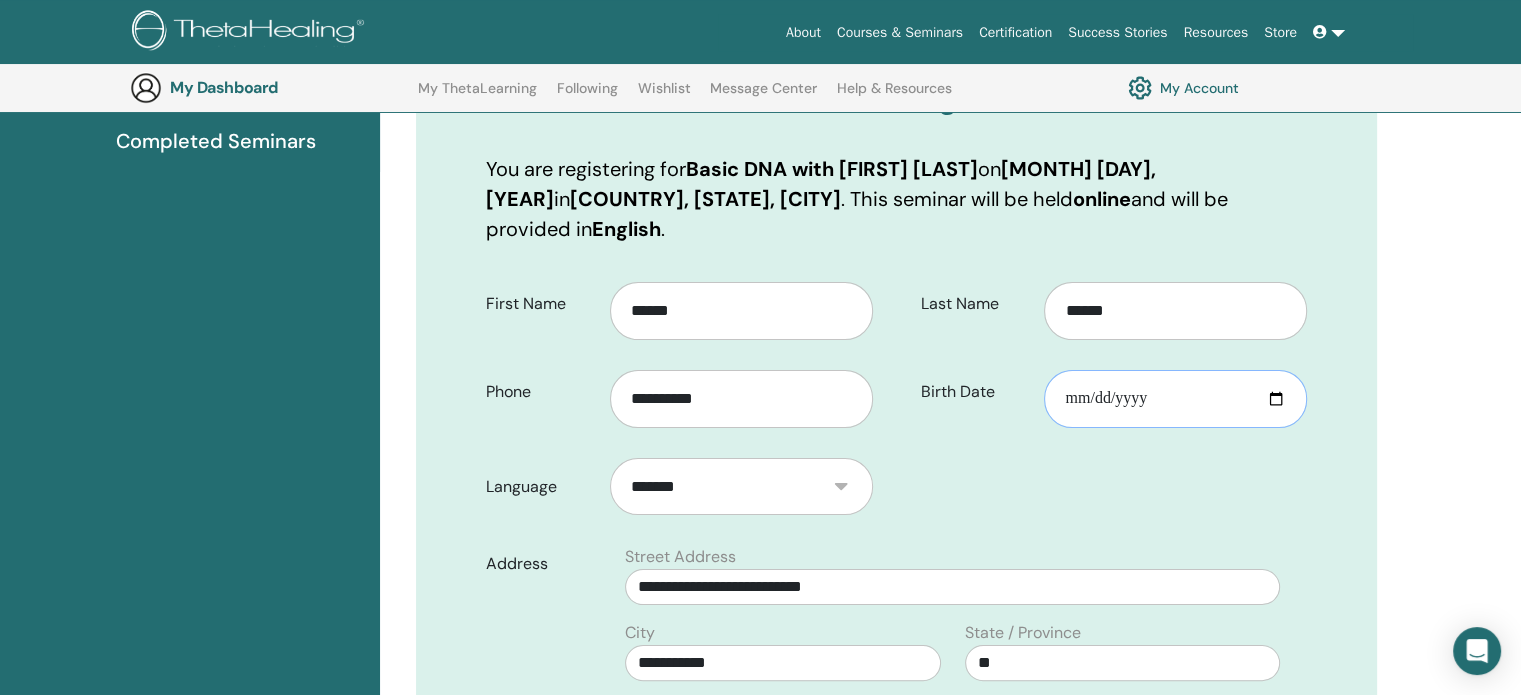 click on "Birth Date" at bounding box center (1175, 399) 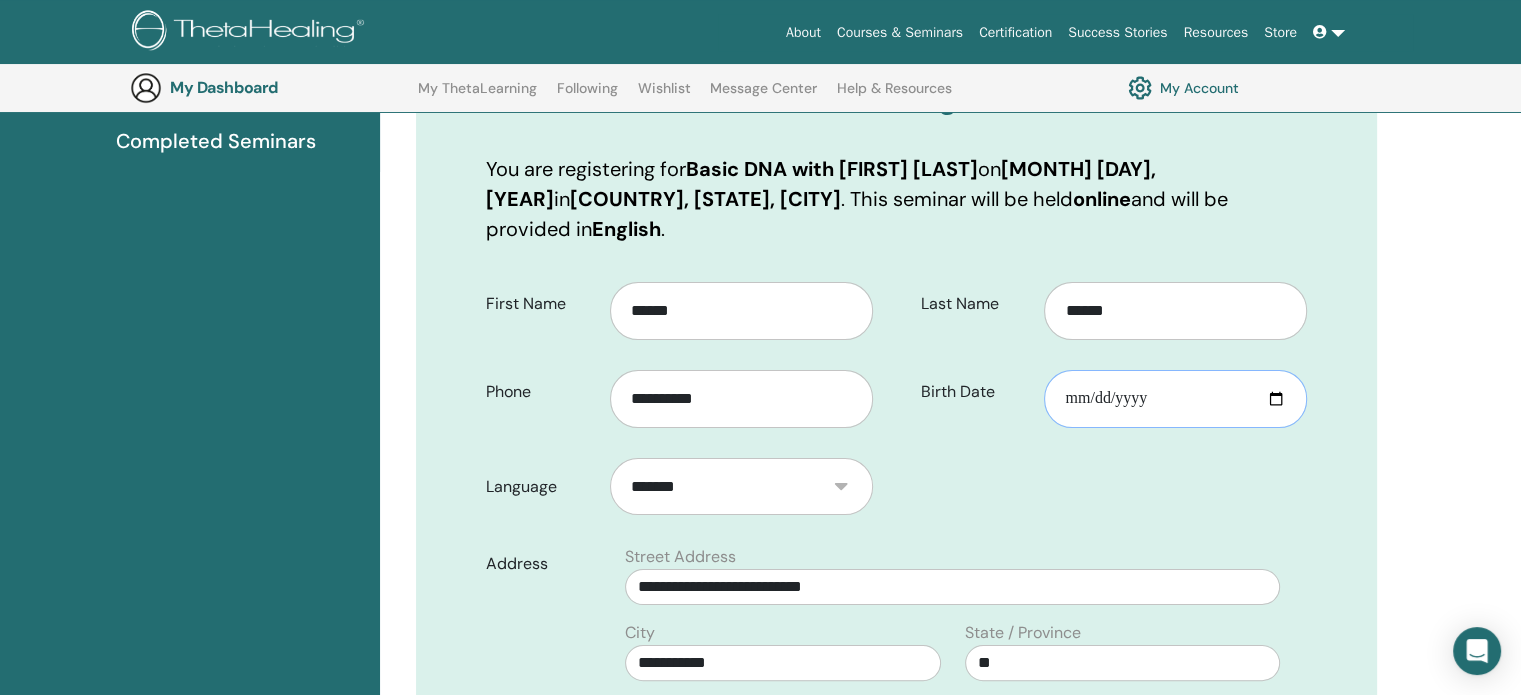 type on "**********" 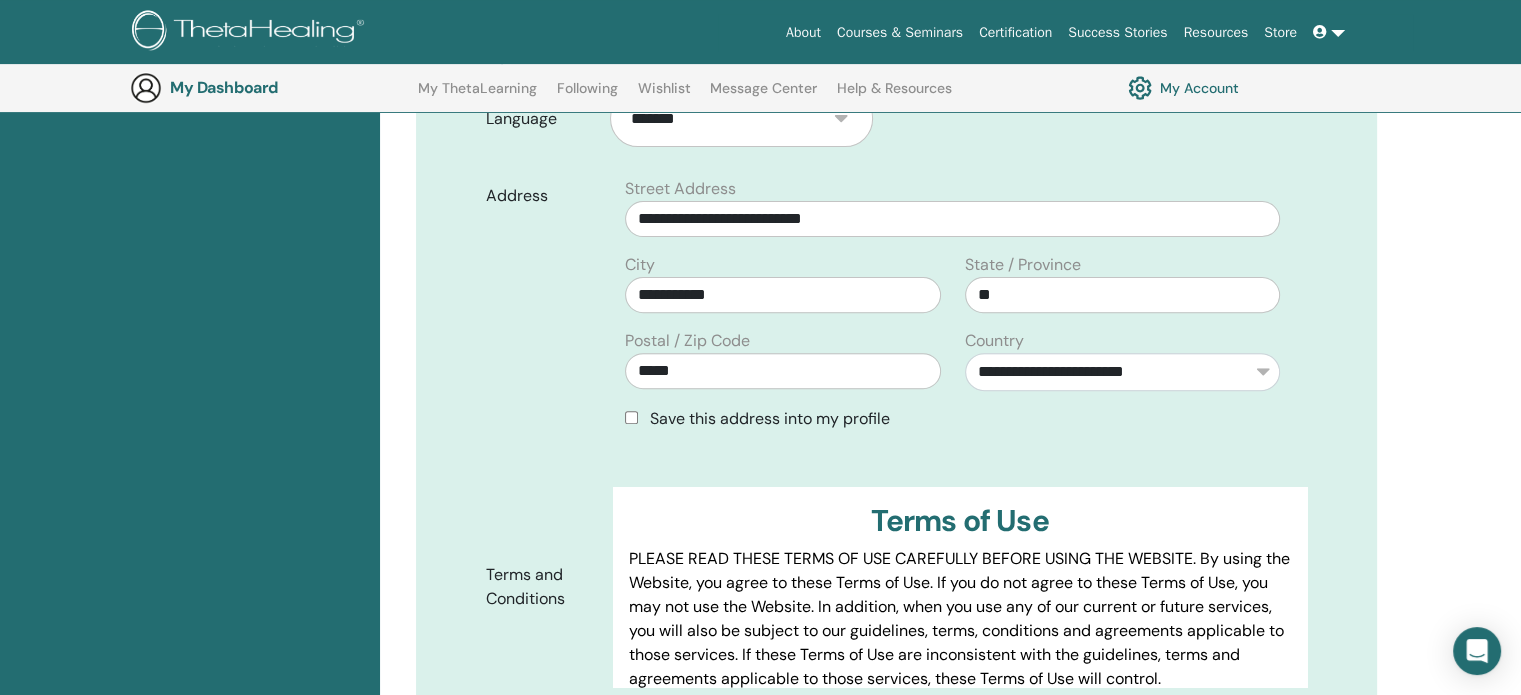 scroll, scrollTop: 687, scrollLeft: 0, axis: vertical 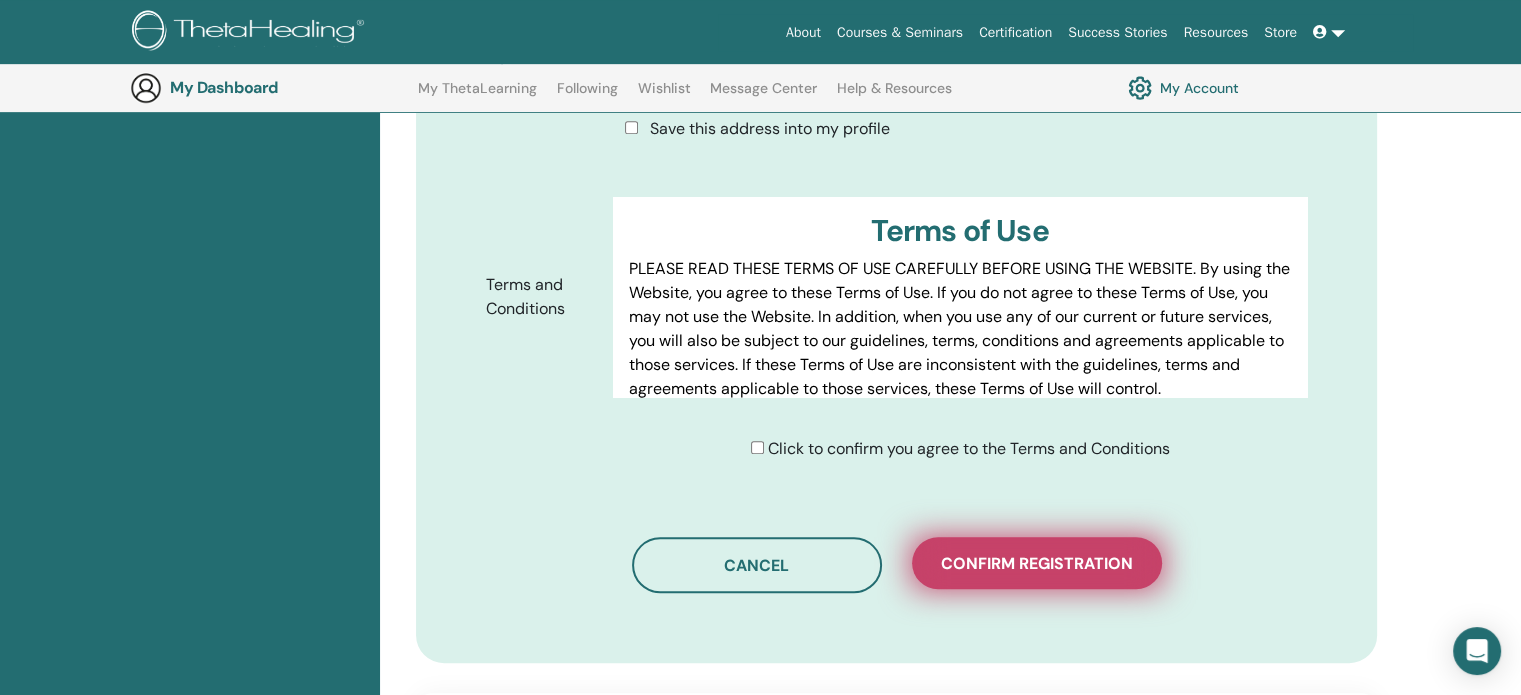 click on "Confirm registration" at bounding box center [1037, 563] 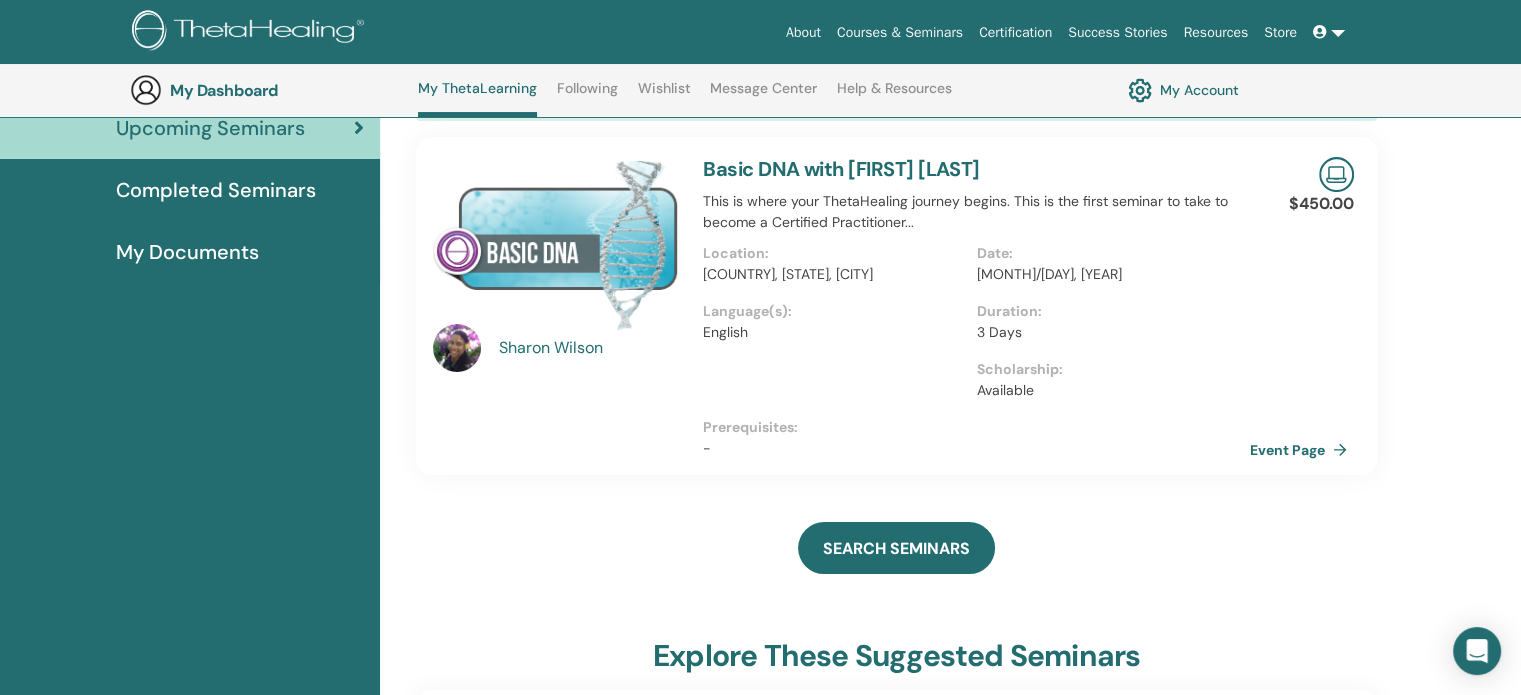 scroll, scrollTop: 255, scrollLeft: 0, axis: vertical 